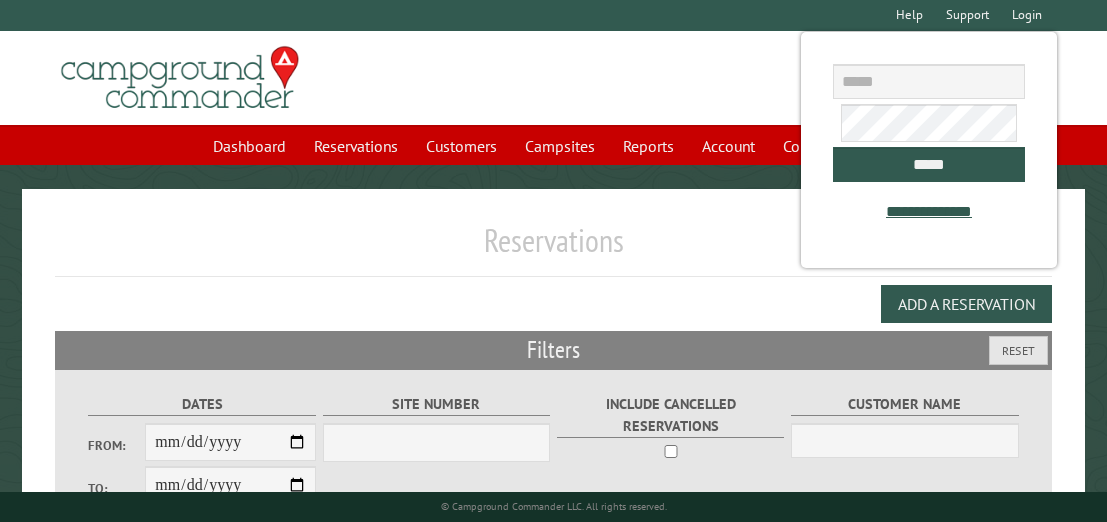 scroll, scrollTop: 0, scrollLeft: 0, axis: both 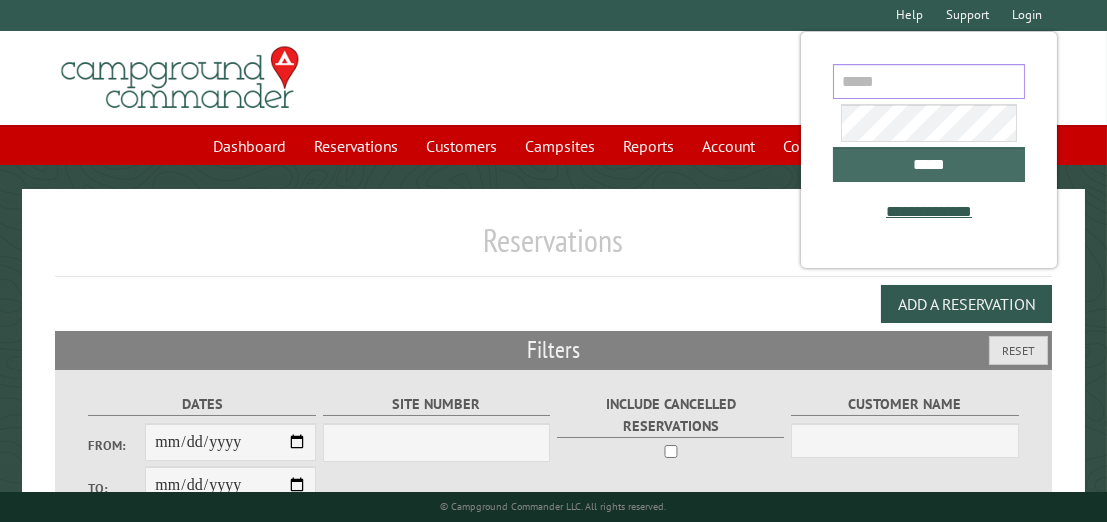 type on "**********" 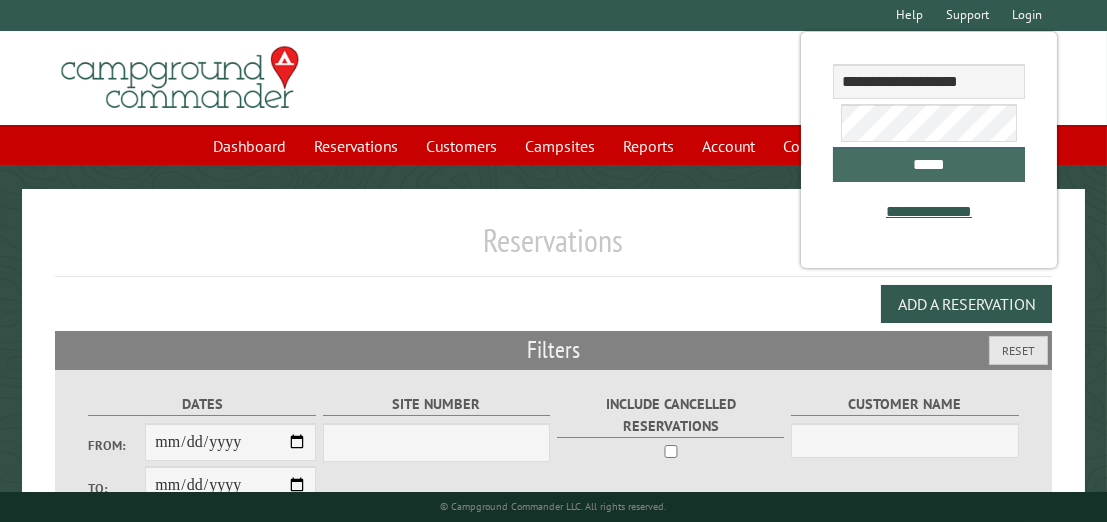 click on "*****" at bounding box center [929, 164] 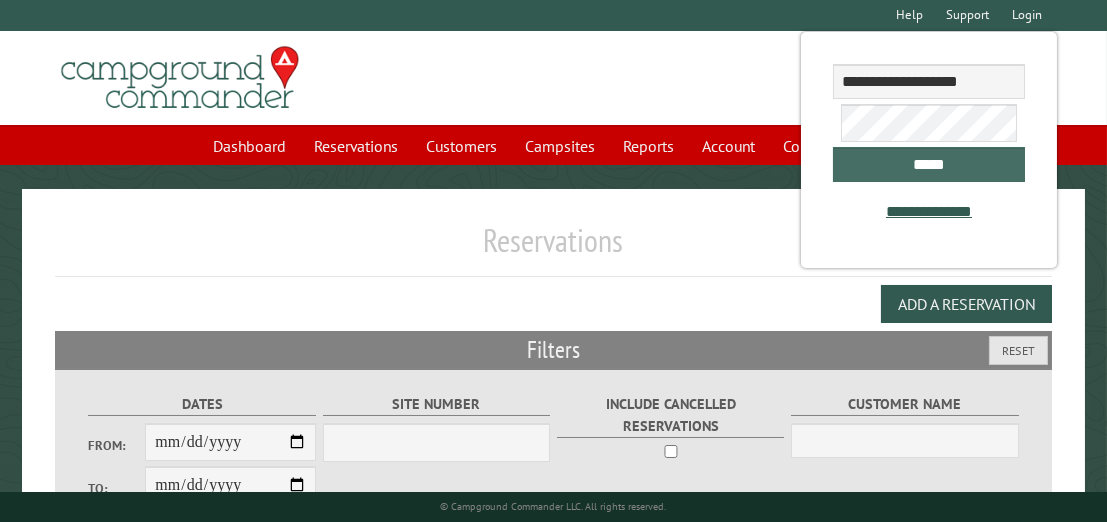 select on "***" 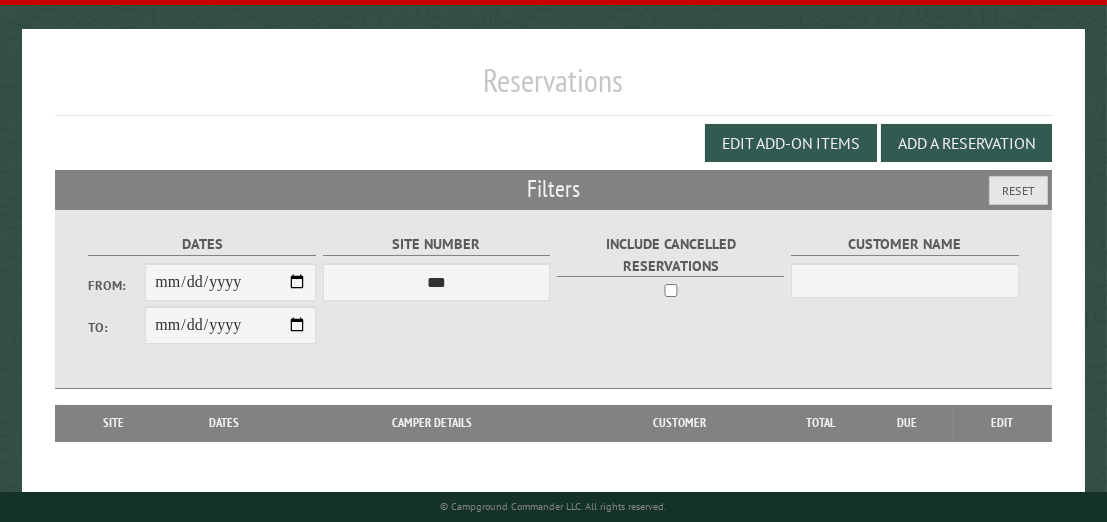 scroll, scrollTop: 194, scrollLeft: 0, axis: vertical 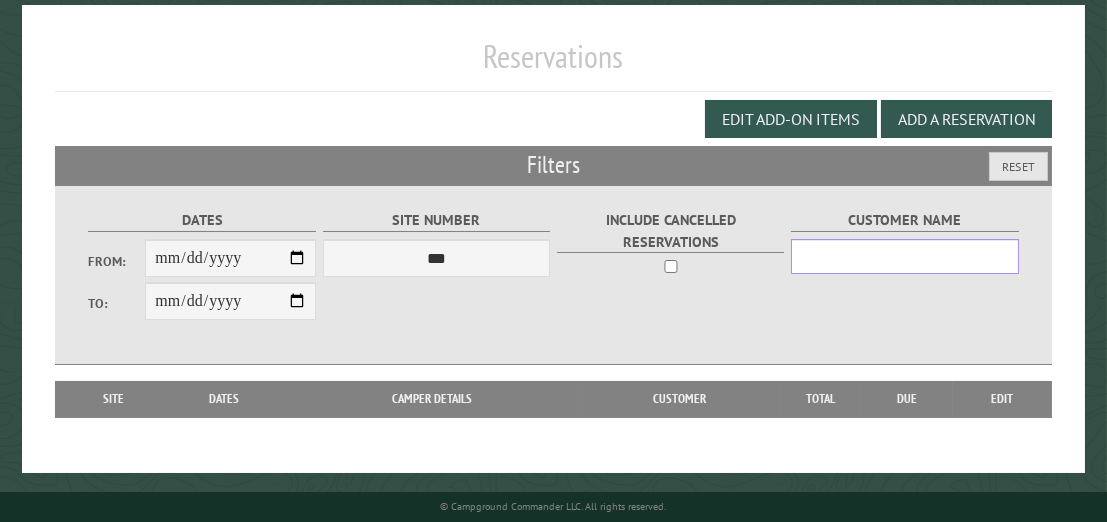 click on "Customer Name" at bounding box center (905, 256) 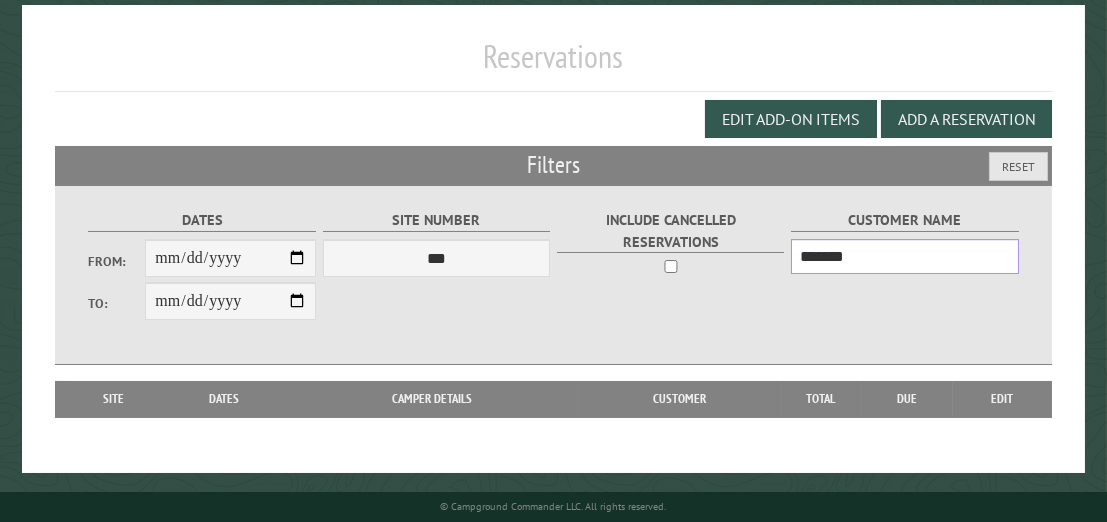 type on "*******" 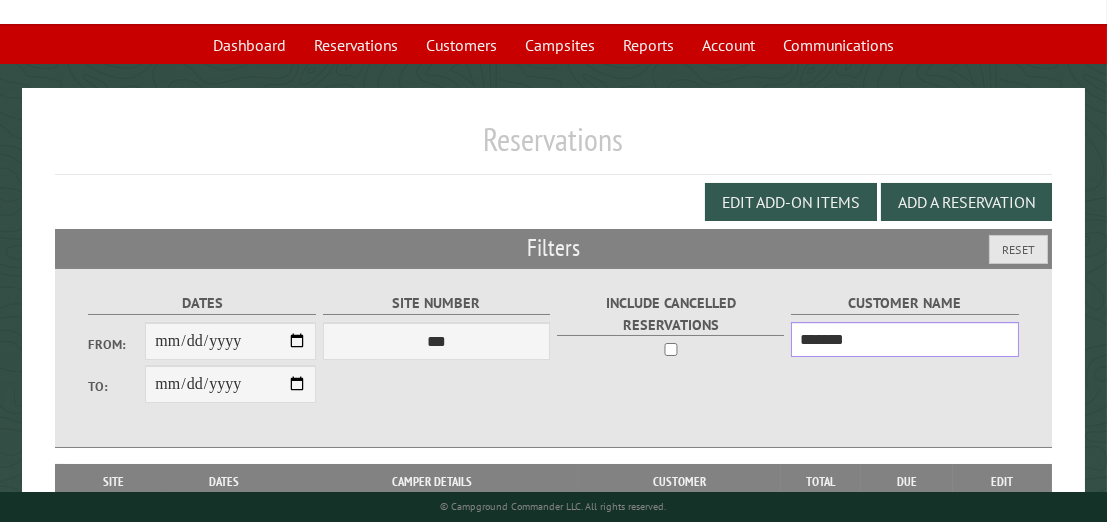 scroll, scrollTop: 109, scrollLeft: 0, axis: vertical 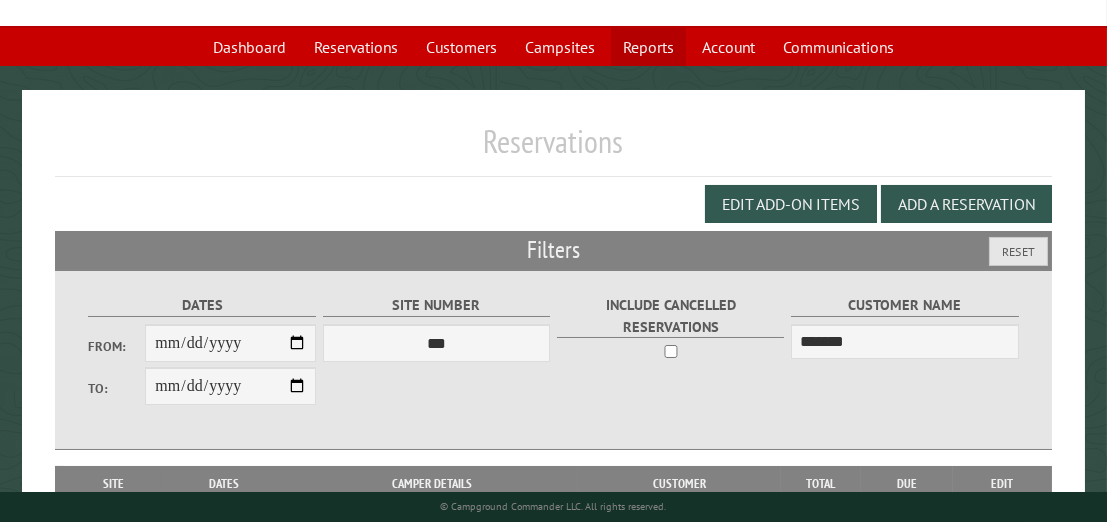 click on "Reports" at bounding box center [648, 47] 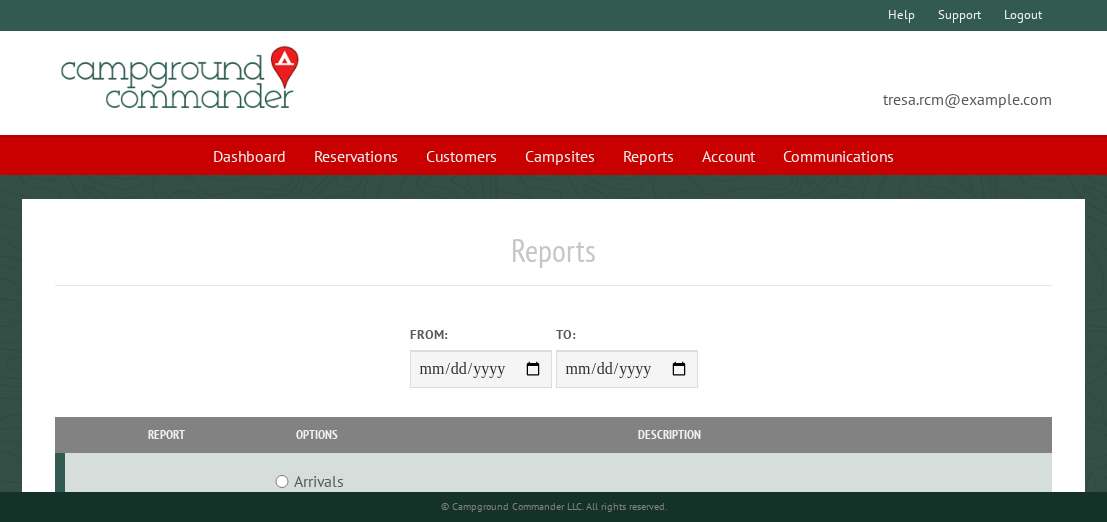 scroll, scrollTop: 0, scrollLeft: 0, axis: both 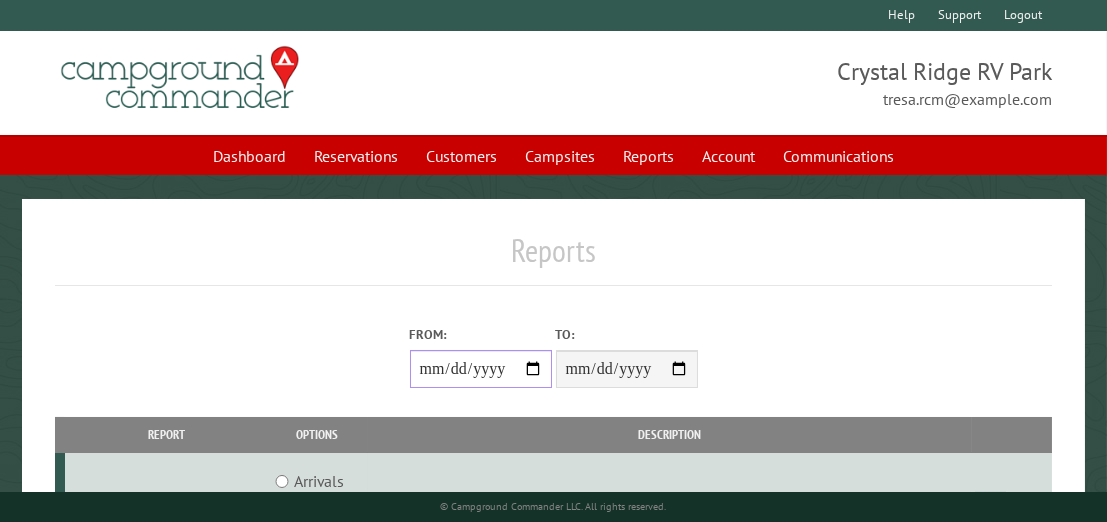 click on "From:" at bounding box center [481, 369] 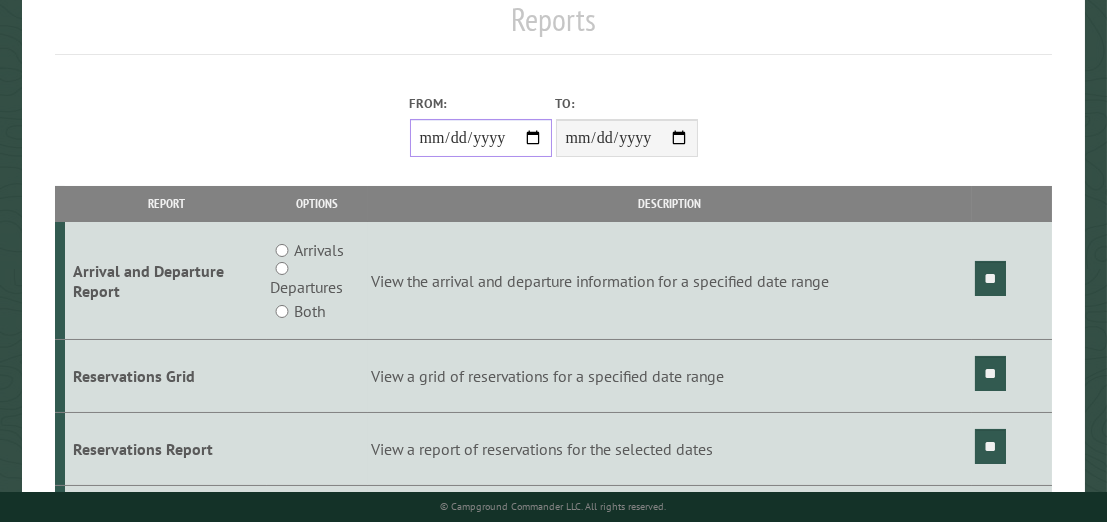 scroll, scrollTop: 233, scrollLeft: 0, axis: vertical 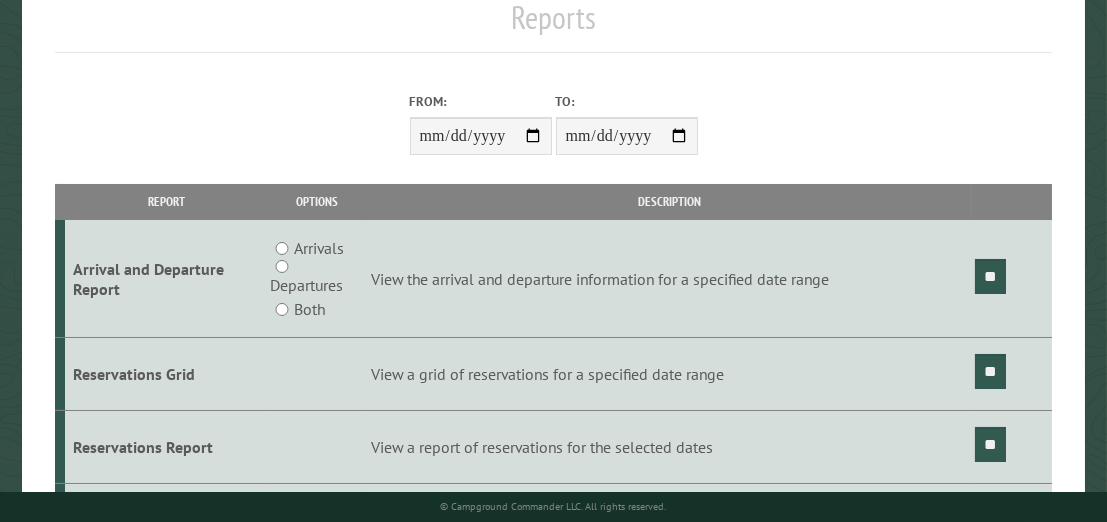 click on "Arrivals
Departures
Both" at bounding box center [317, 279] 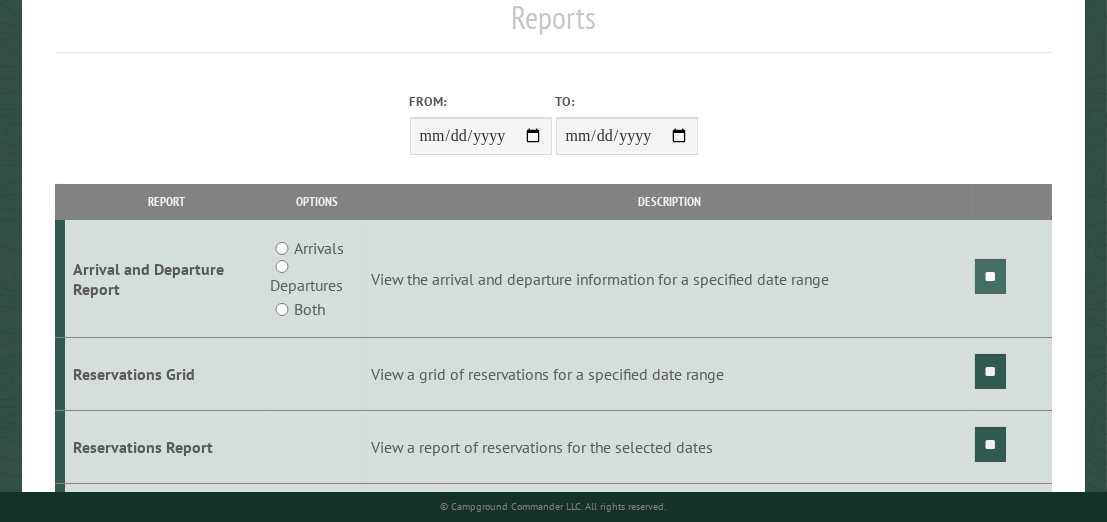 click on "**" at bounding box center [990, 276] 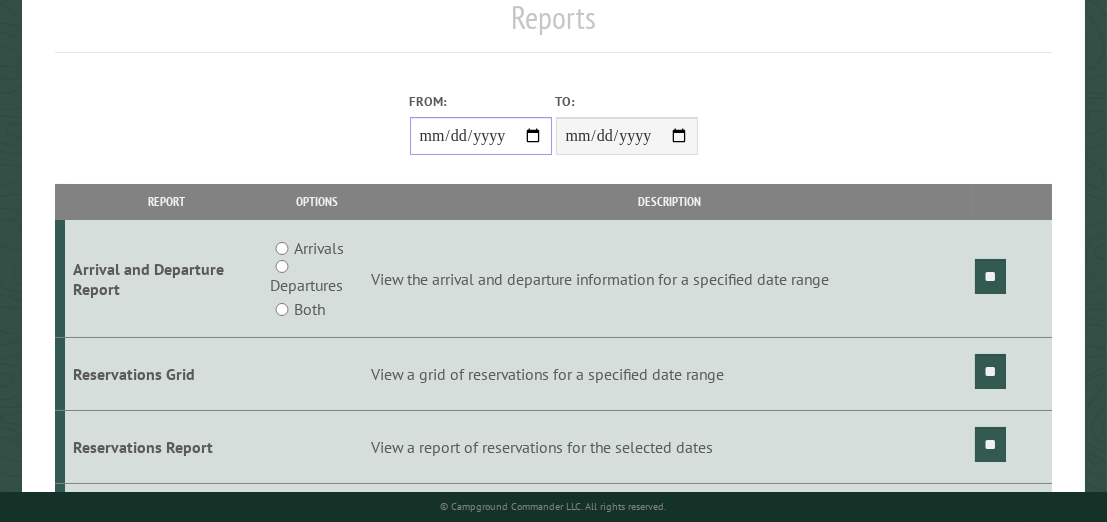 click on "**********" at bounding box center [481, 136] 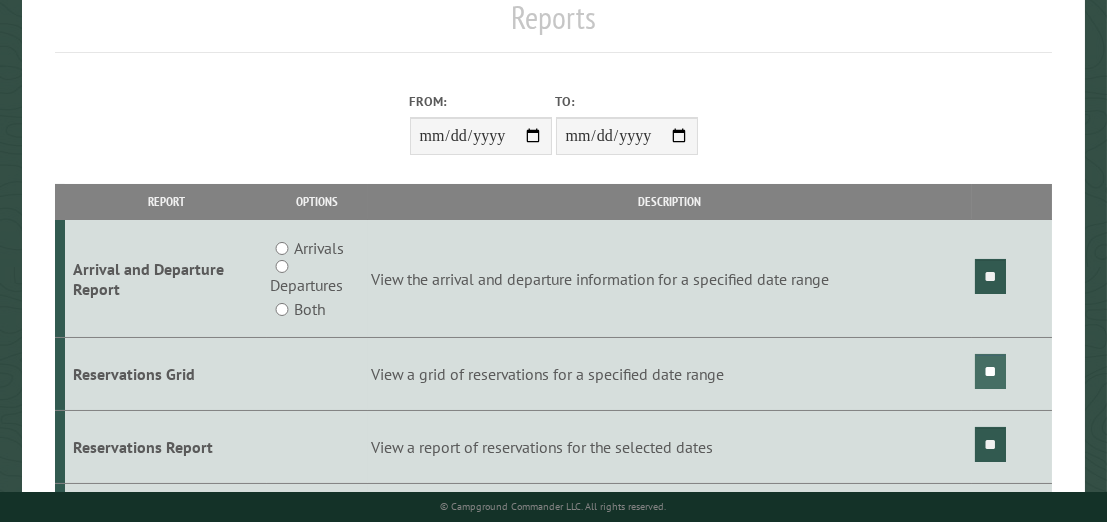 click on "**" at bounding box center (990, 371) 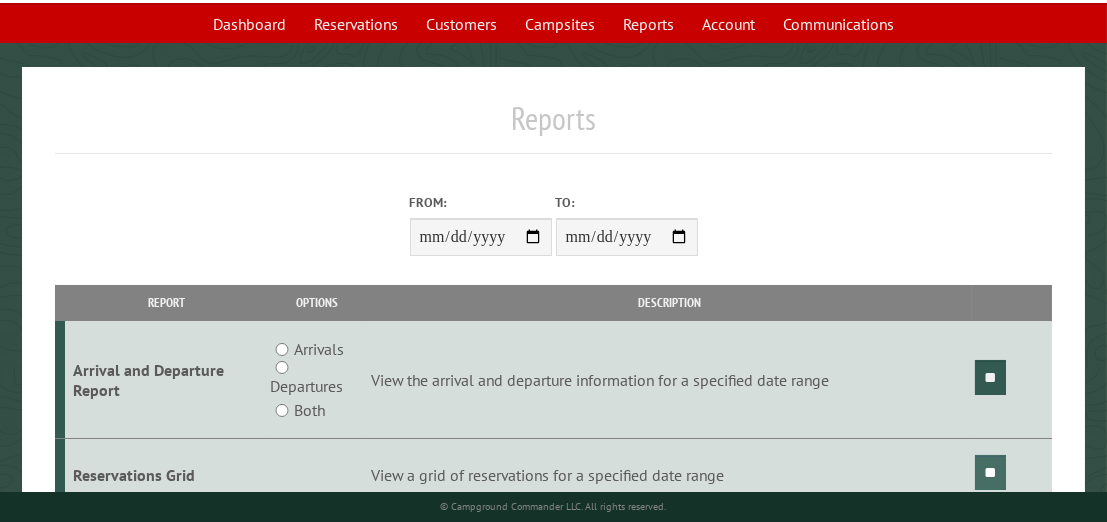 scroll, scrollTop: 133, scrollLeft: 0, axis: vertical 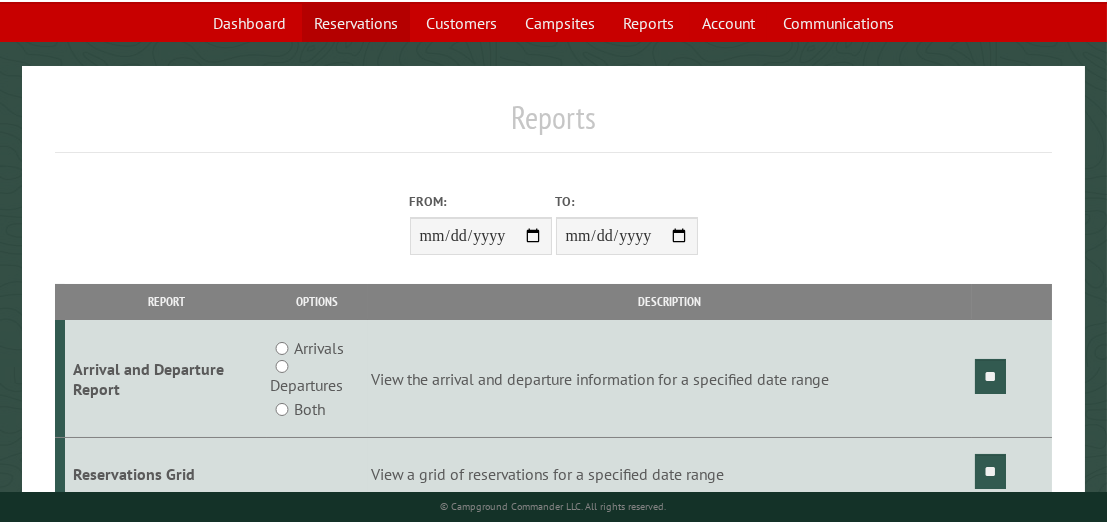 click on "Reservations" at bounding box center (356, 23) 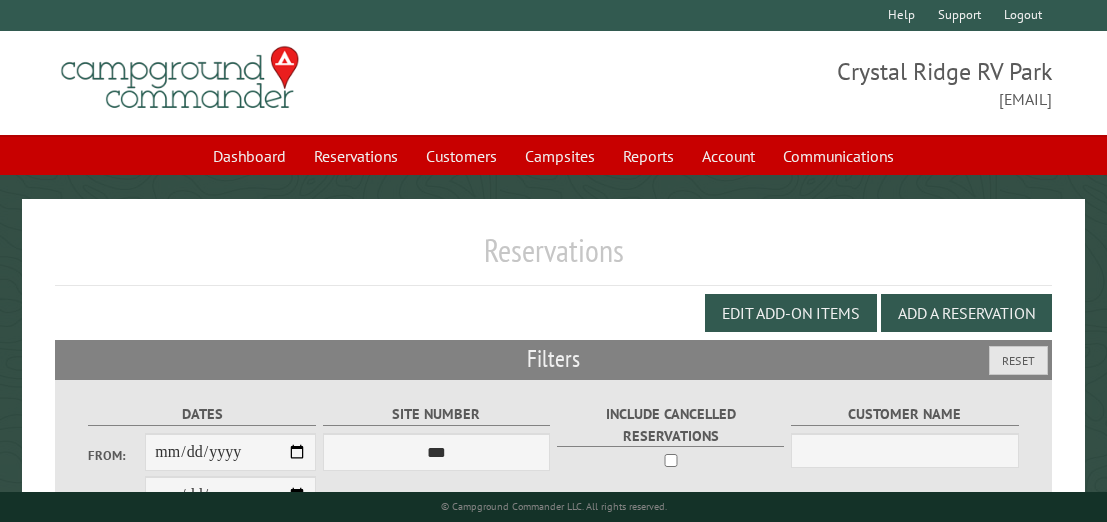 scroll, scrollTop: 0, scrollLeft: 0, axis: both 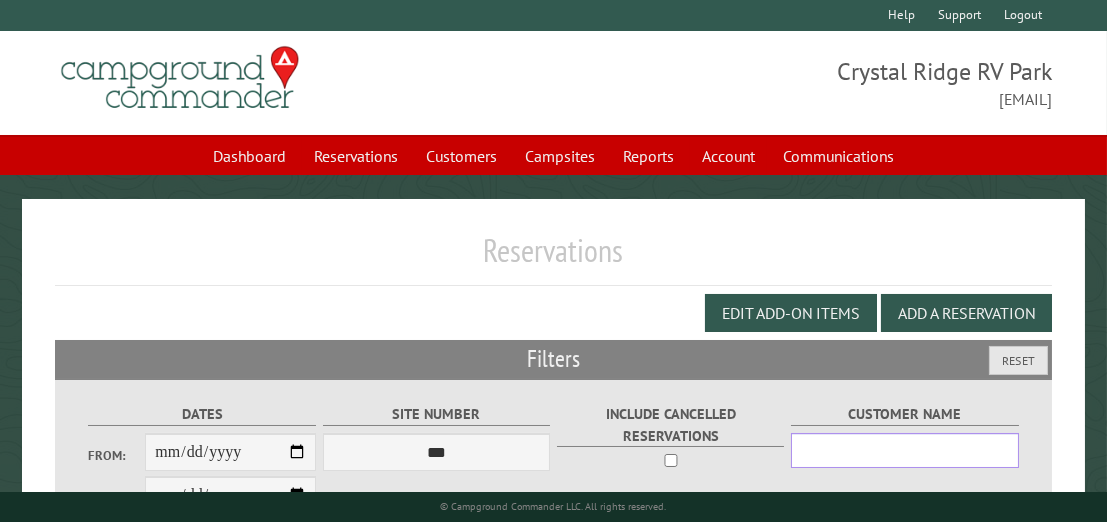 click on "Customer Name" at bounding box center [905, 450] 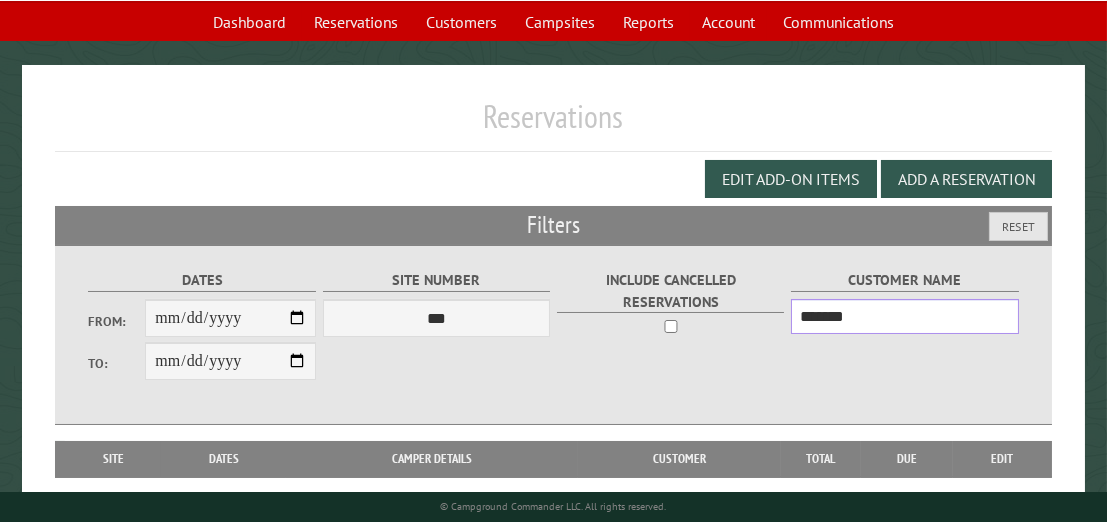 scroll, scrollTop: 194, scrollLeft: 0, axis: vertical 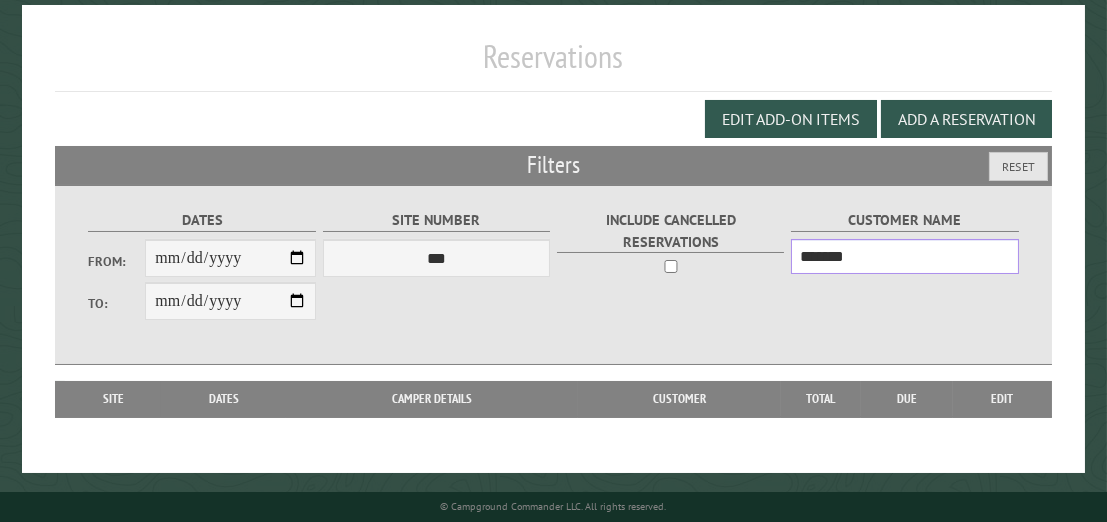 type on "*******" 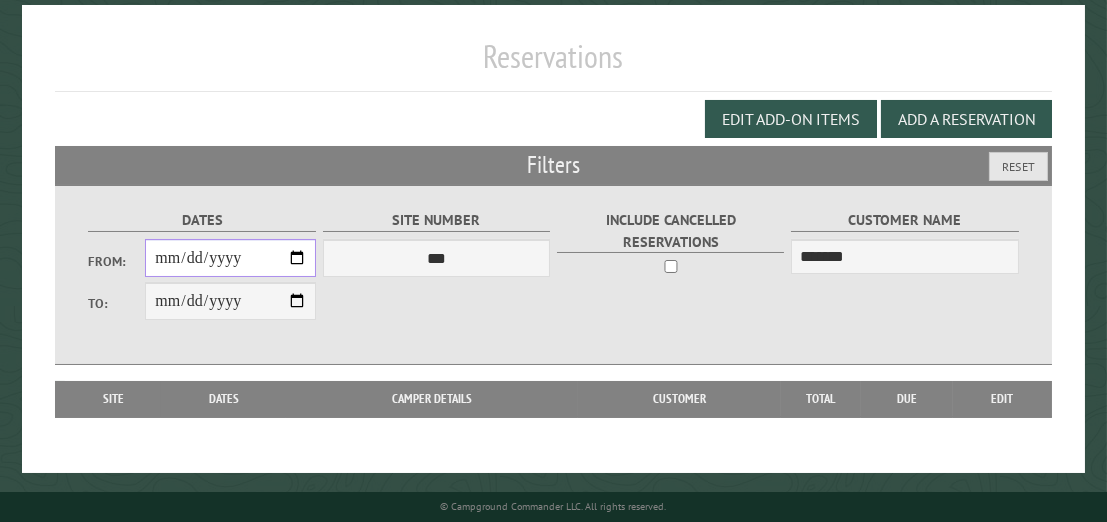 click on "From:" at bounding box center (230, 258) 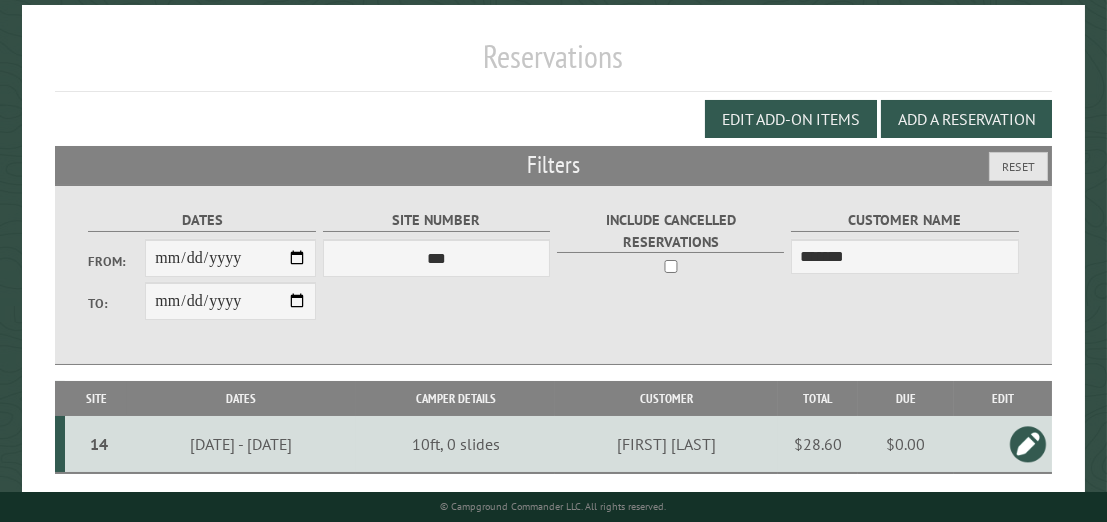 click at bounding box center [1028, 444] 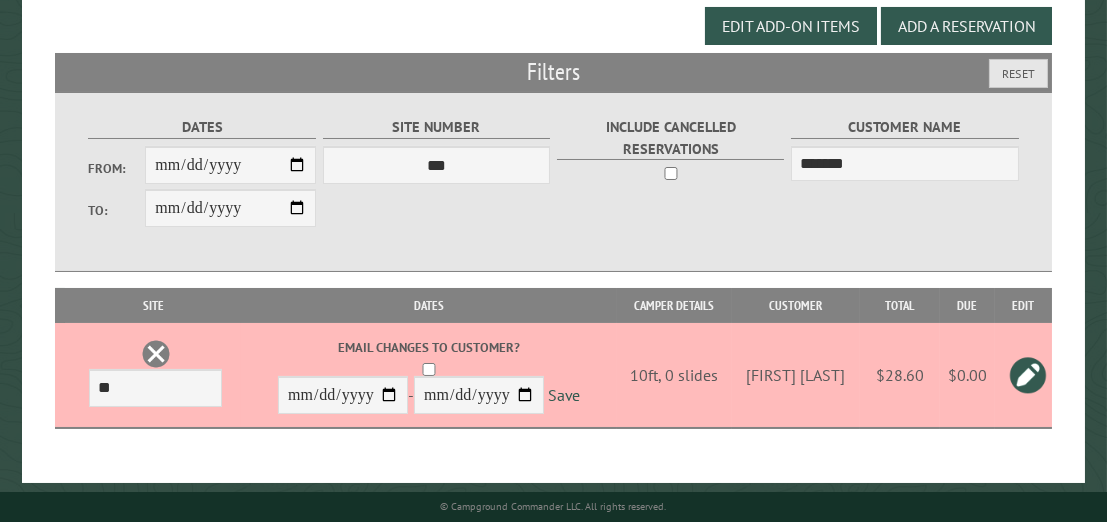 scroll, scrollTop: 300, scrollLeft: 0, axis: vertical 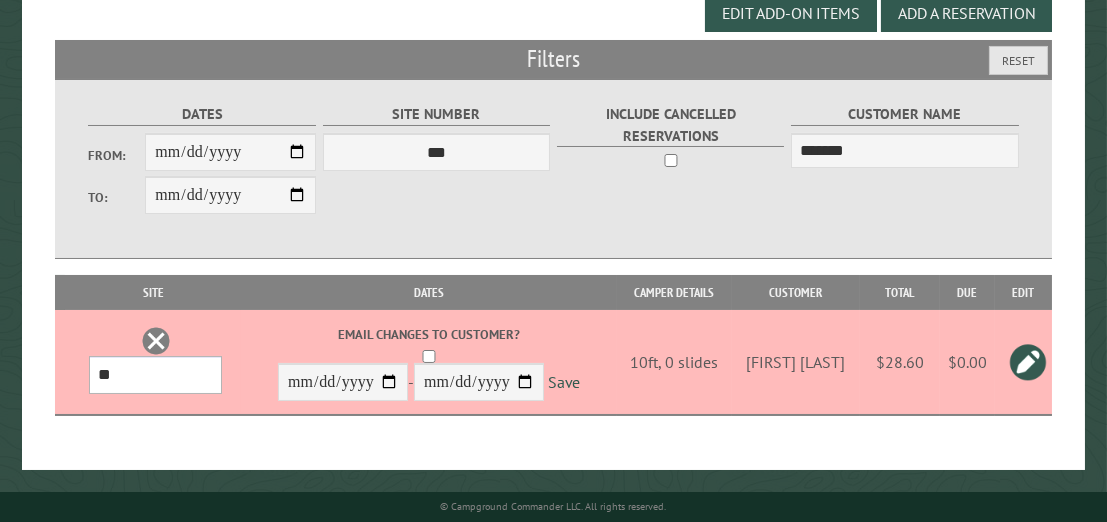 click on "**********" at bounding box center [155, 375] 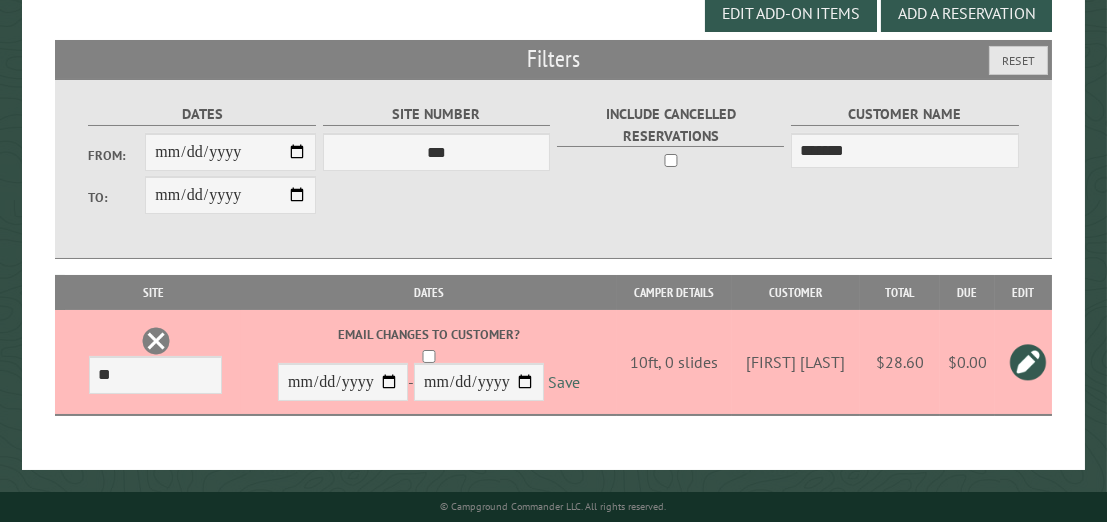 click on "Save" at bounding box center (564, 383) 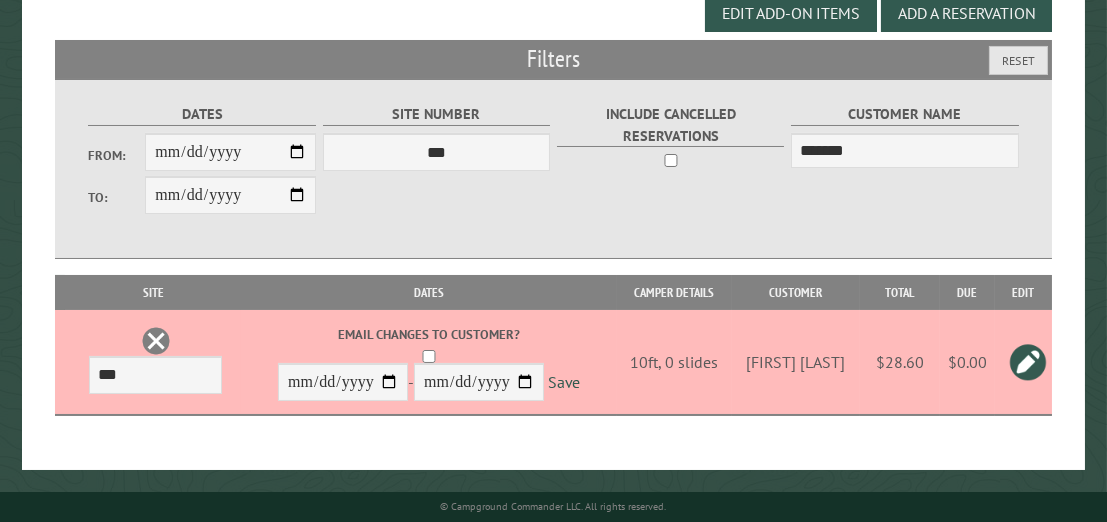 scroll, scrollTop: 250, scrollLeft: 0, axis: vertical 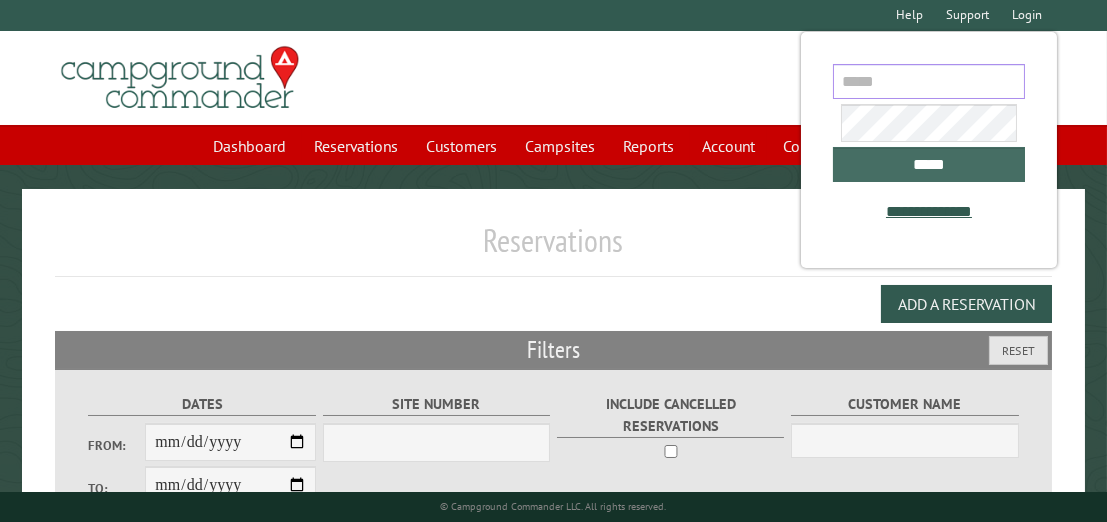 type on "**********" 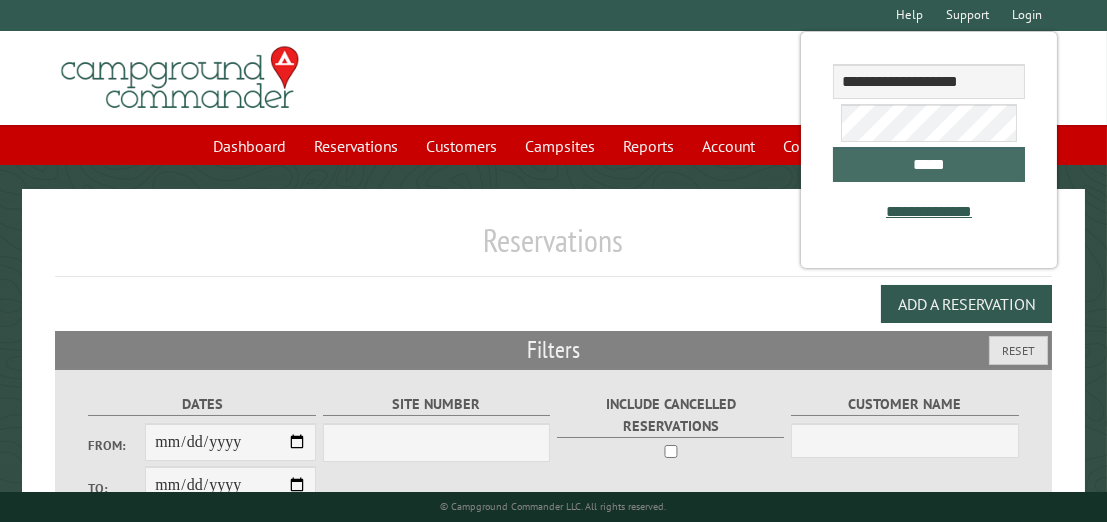 click on "*****" at bounding box center [929, 164] 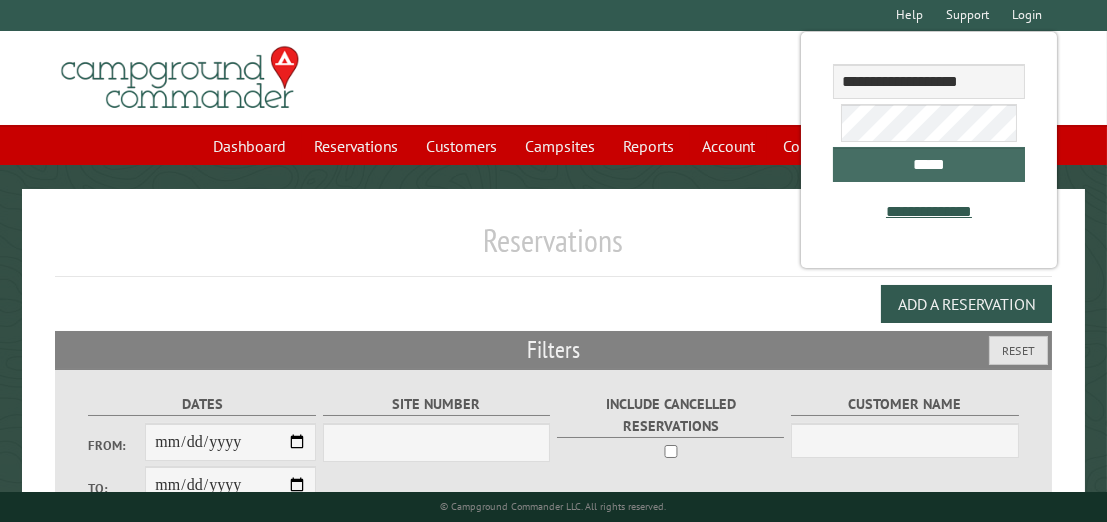 select on "***" 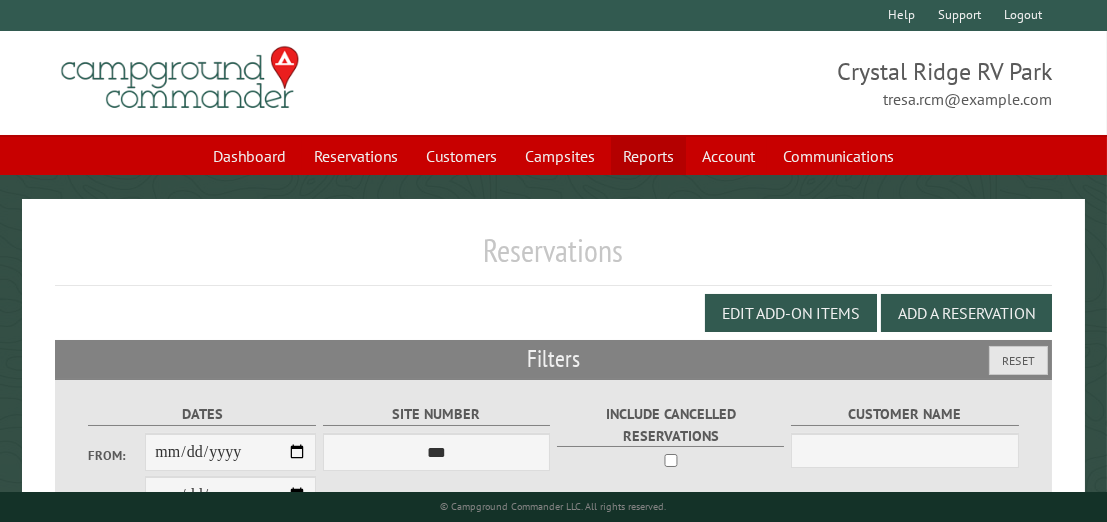 click on "Reports" at bounding box center (648, 156) 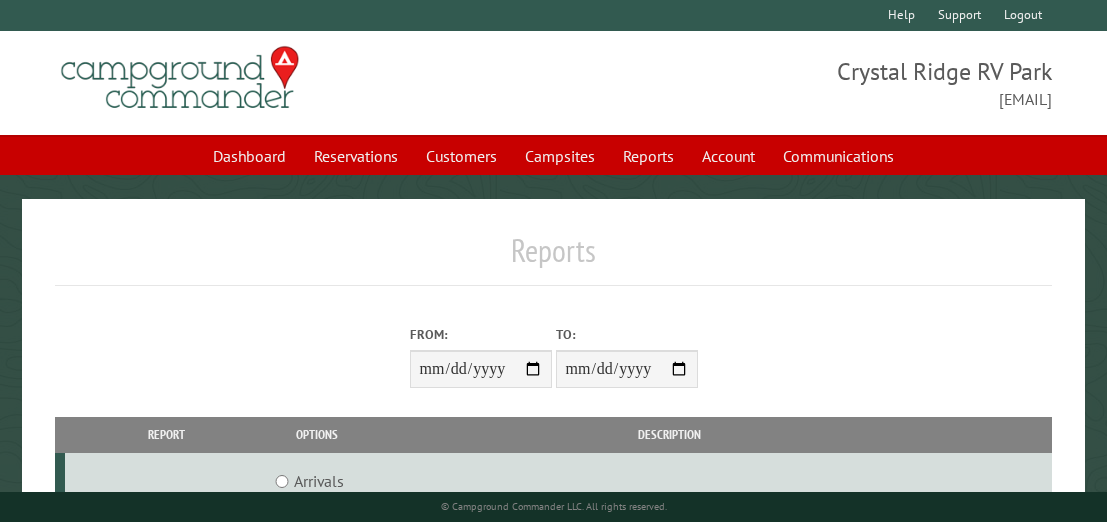 scroll, scrollTop: 0, scrollLeft: 0, axis: both 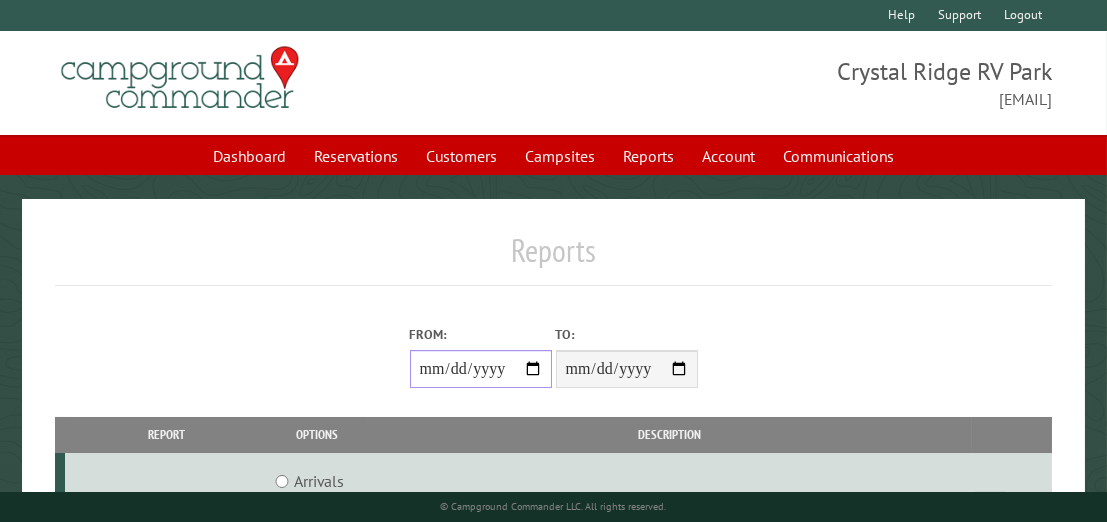 click on "From:" at bounding box center [481, 369] 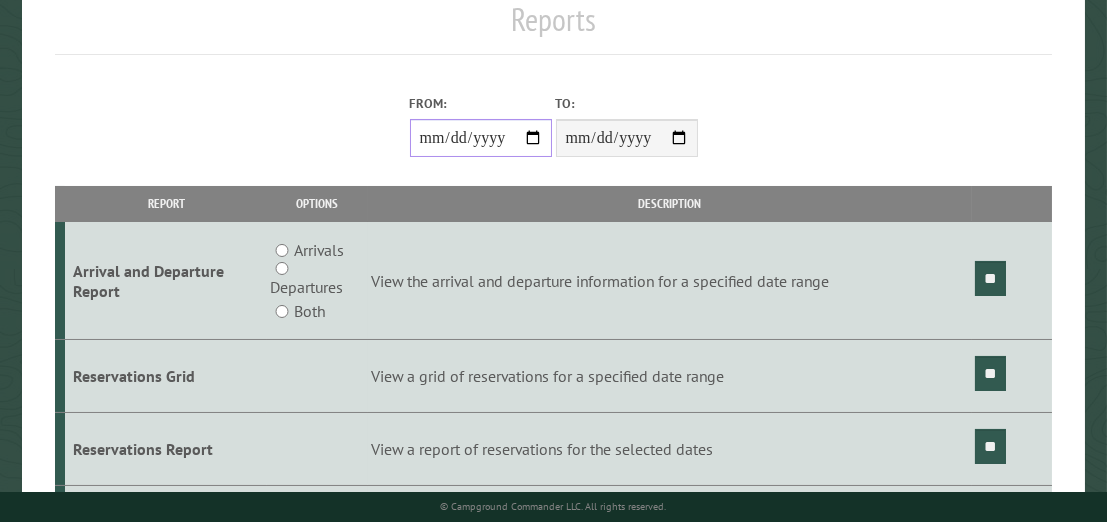 scroll, scrollTop: 275, scrollLeft: 0, axis: vertical 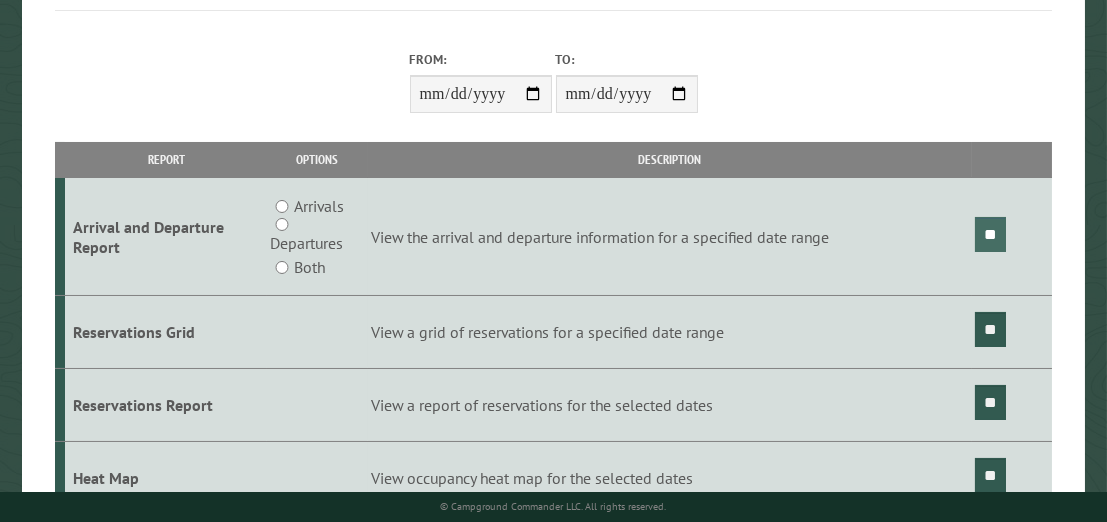 click on "**" at bounding box center [990, 234] 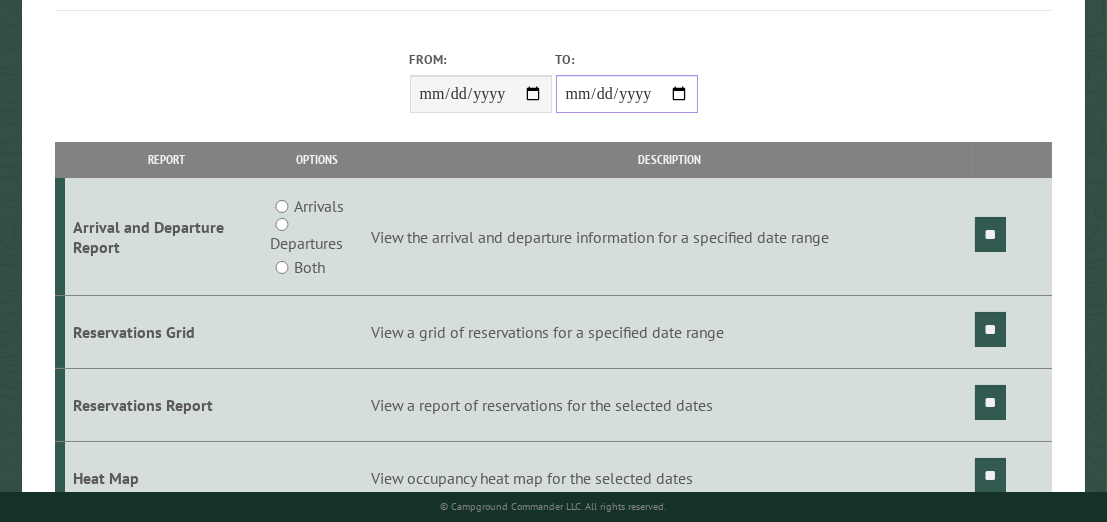 click on "**********" at bounding box center [627, 94] 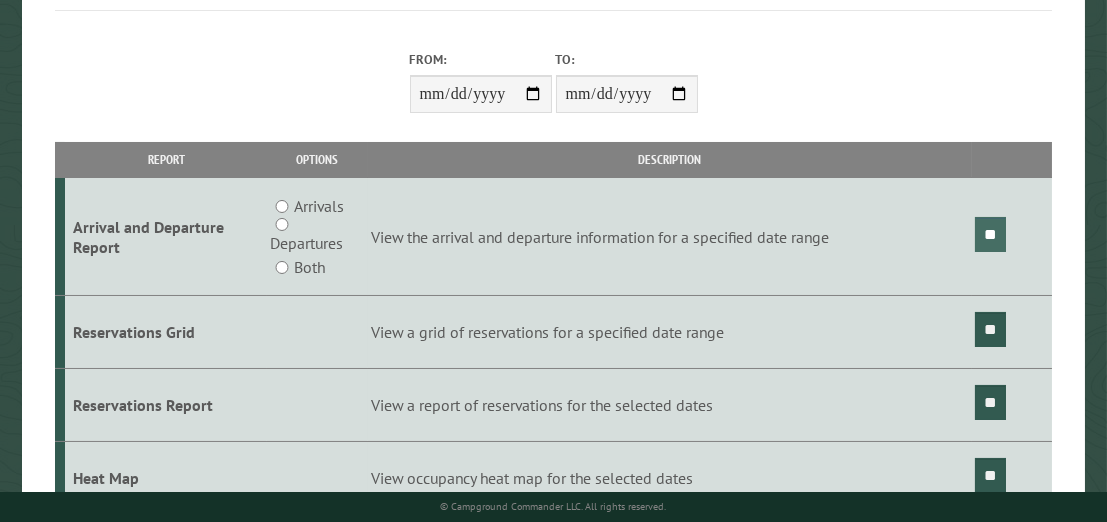 click on "**" at bounding box center (990, 234) 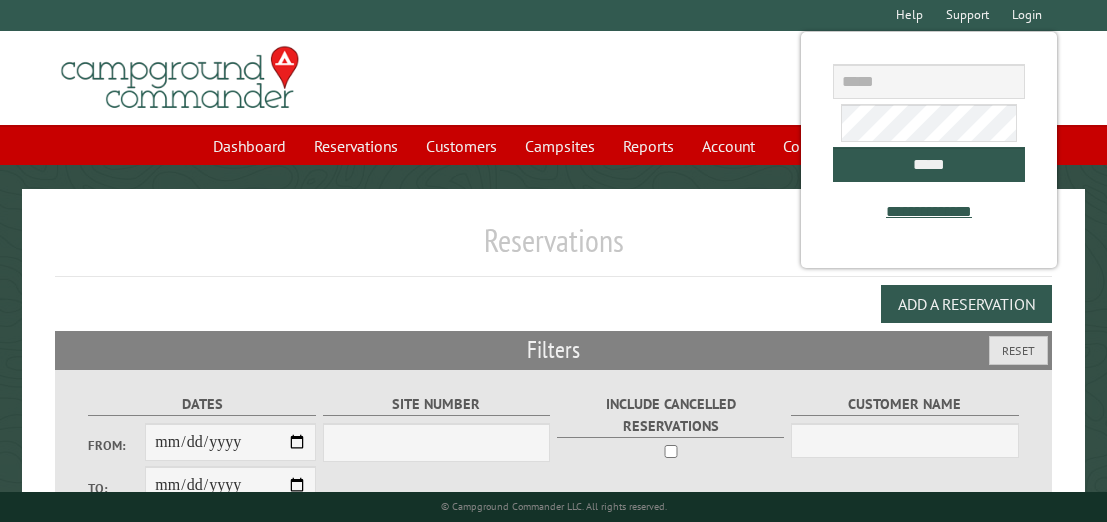 scroll, scrollTop: 0, scrollLeft: 0, axis: both 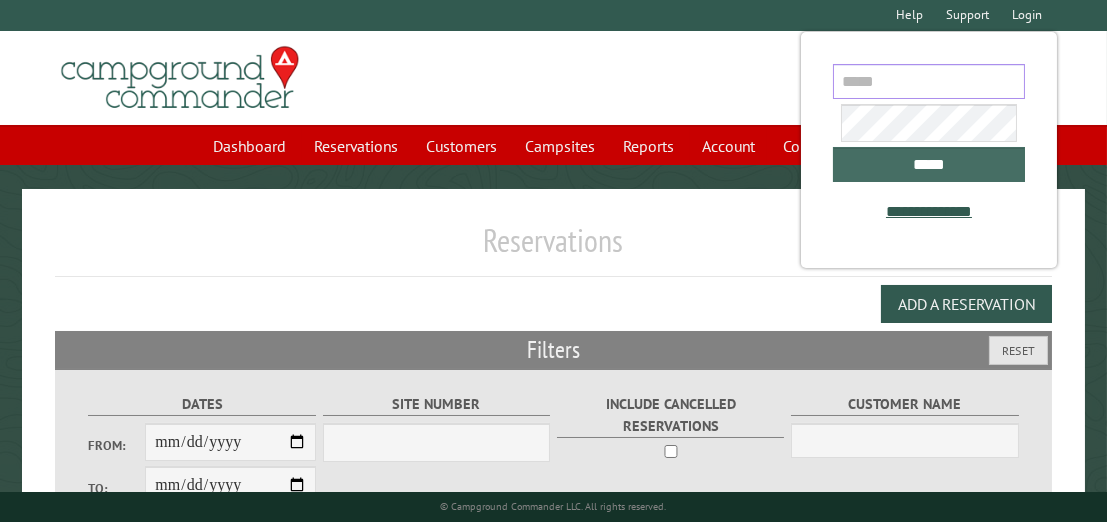 type on "**********" 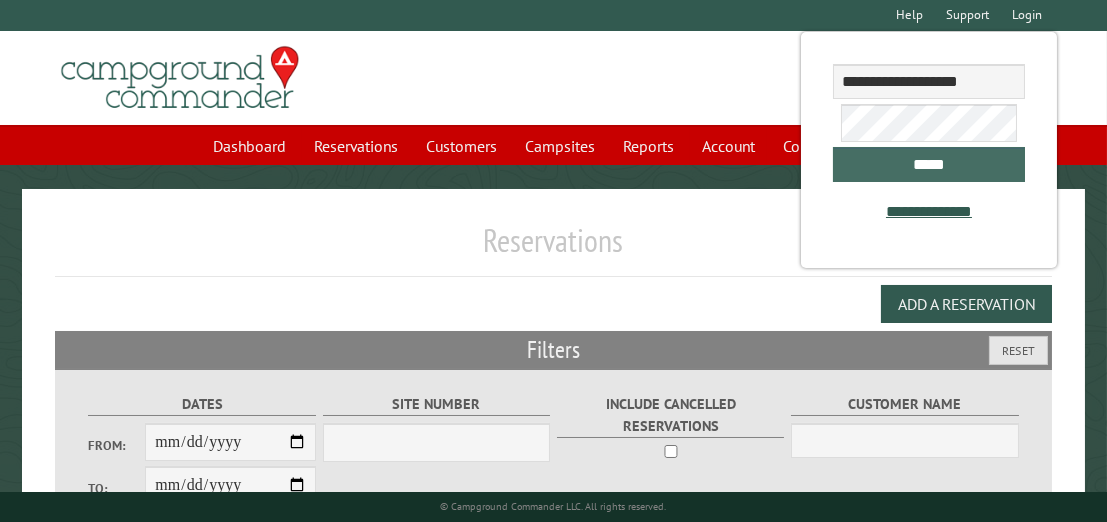click on "*****" at bounding box center [929, 164] 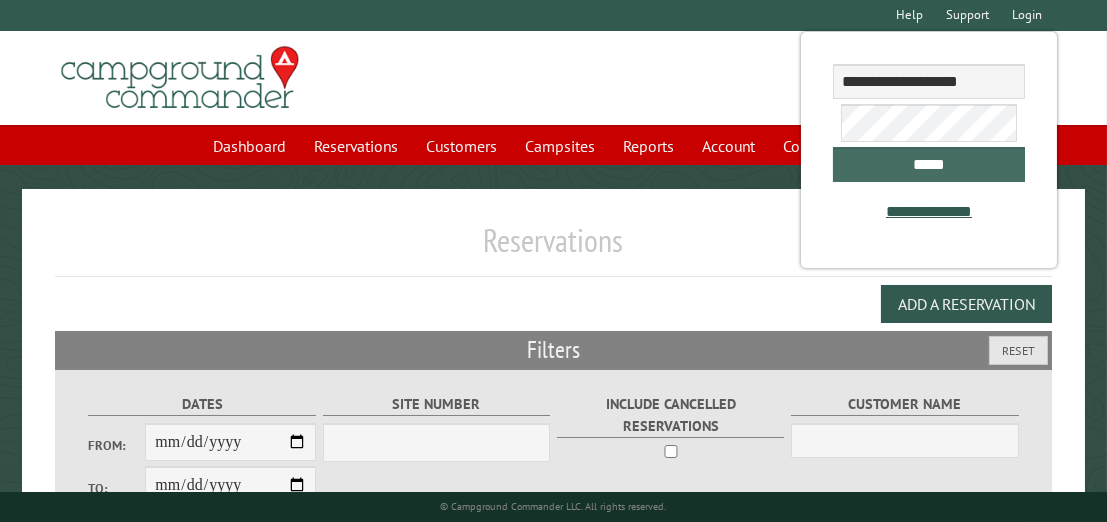 select on "***" 